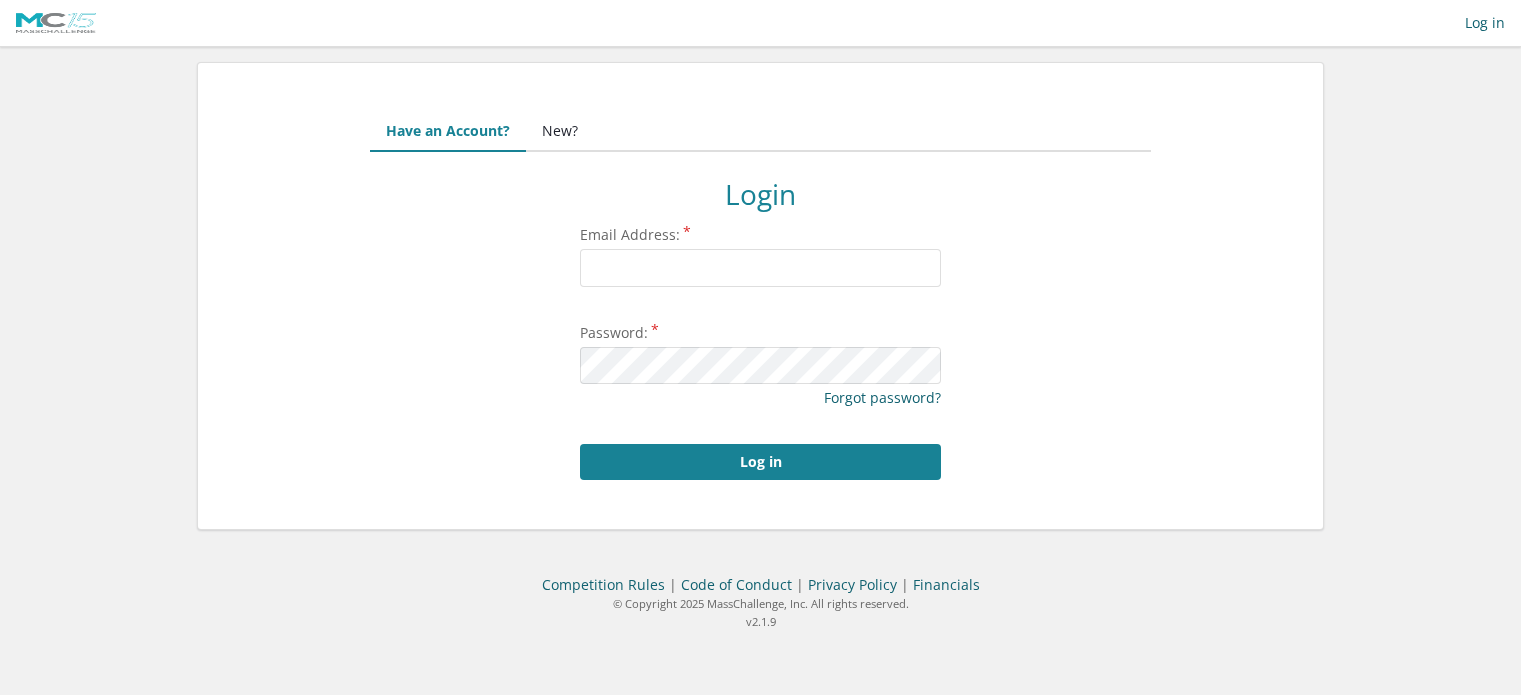 scroll, scrollTop: 0, scrollLeft: 0, axis: both 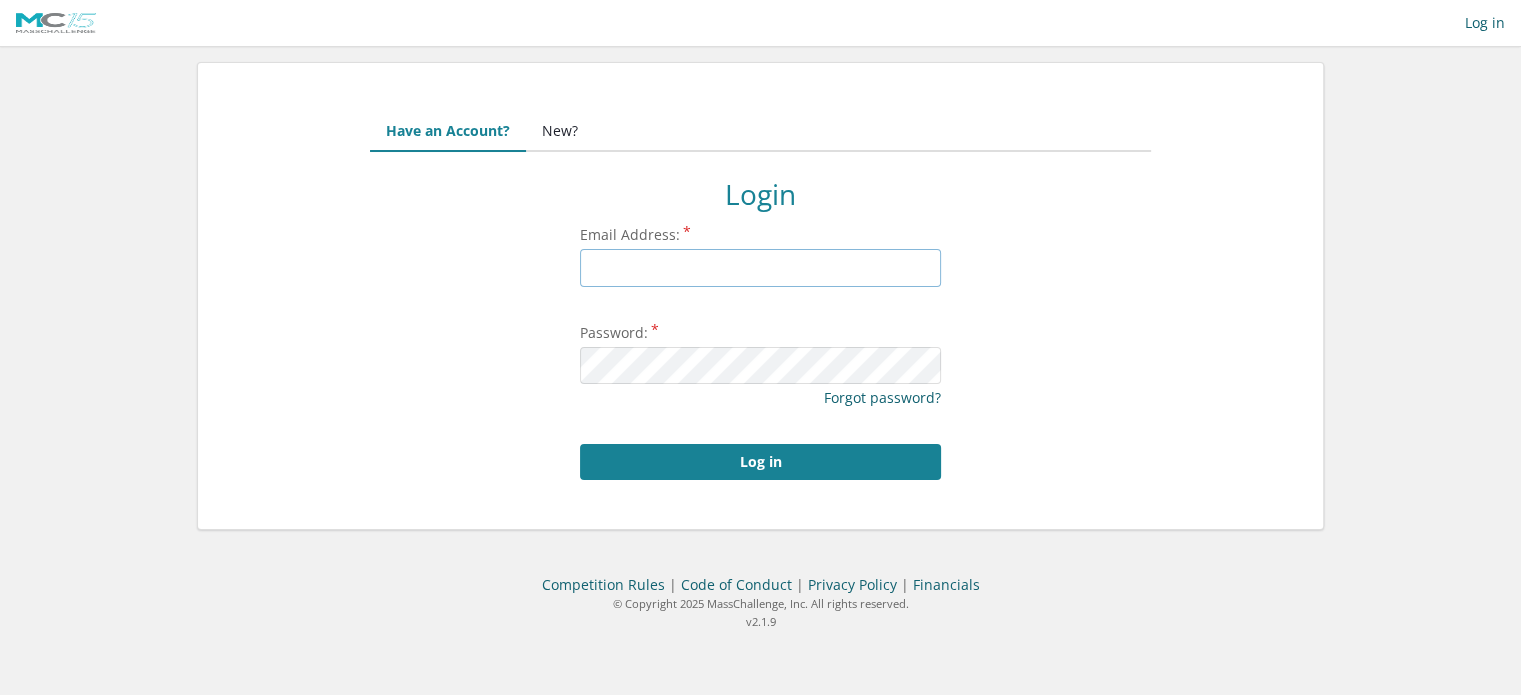 click on "Email Address:" at bounding box center (760, 268) 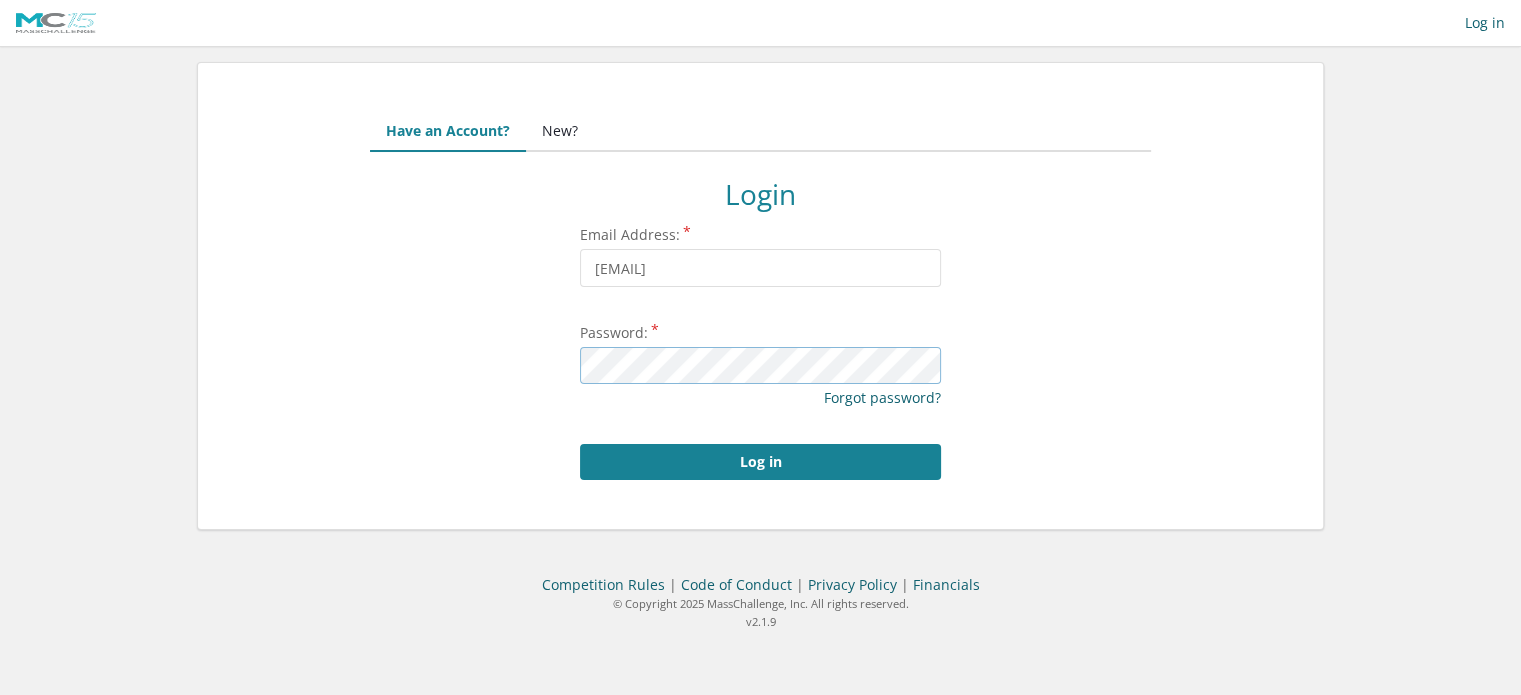 click on "Log in" at bounding box center [760, 462] 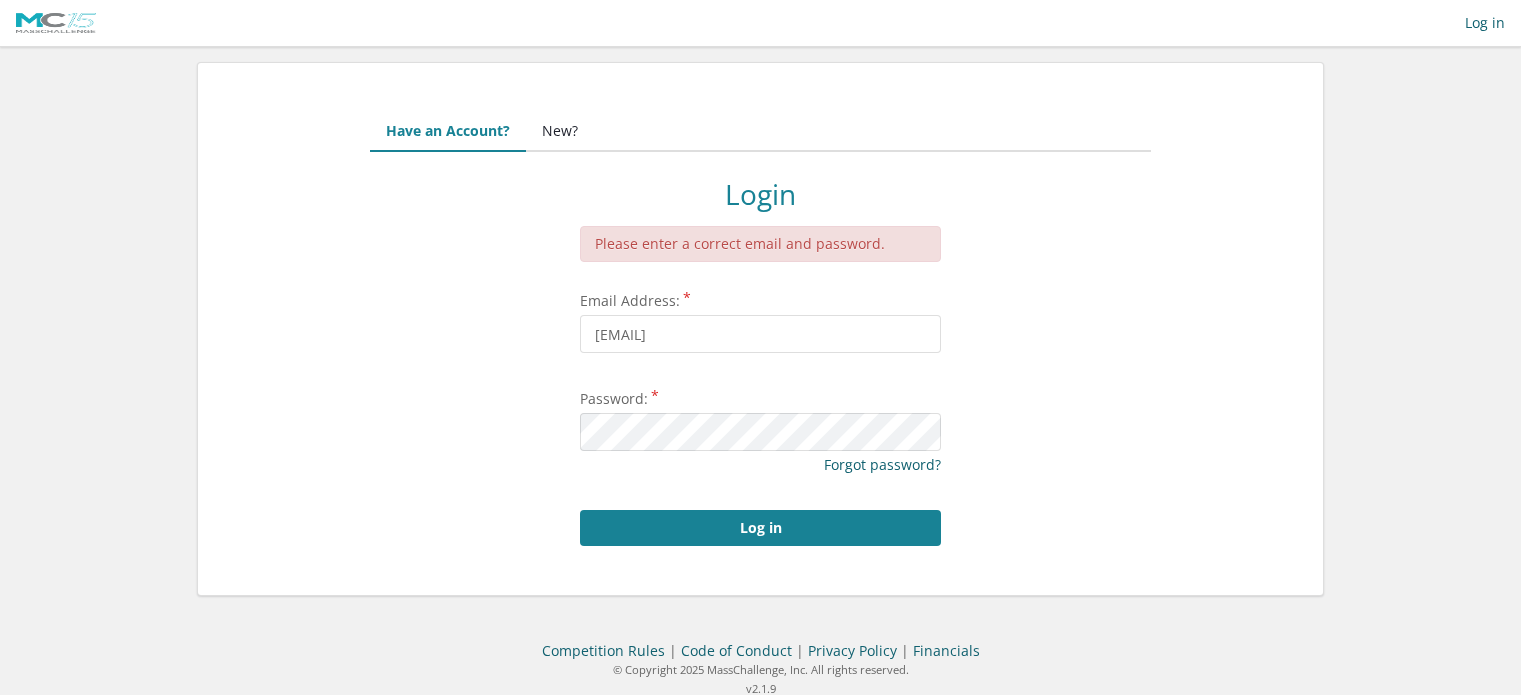 scroll, scrollTop: 0, scrollLeft: 0, axis: both 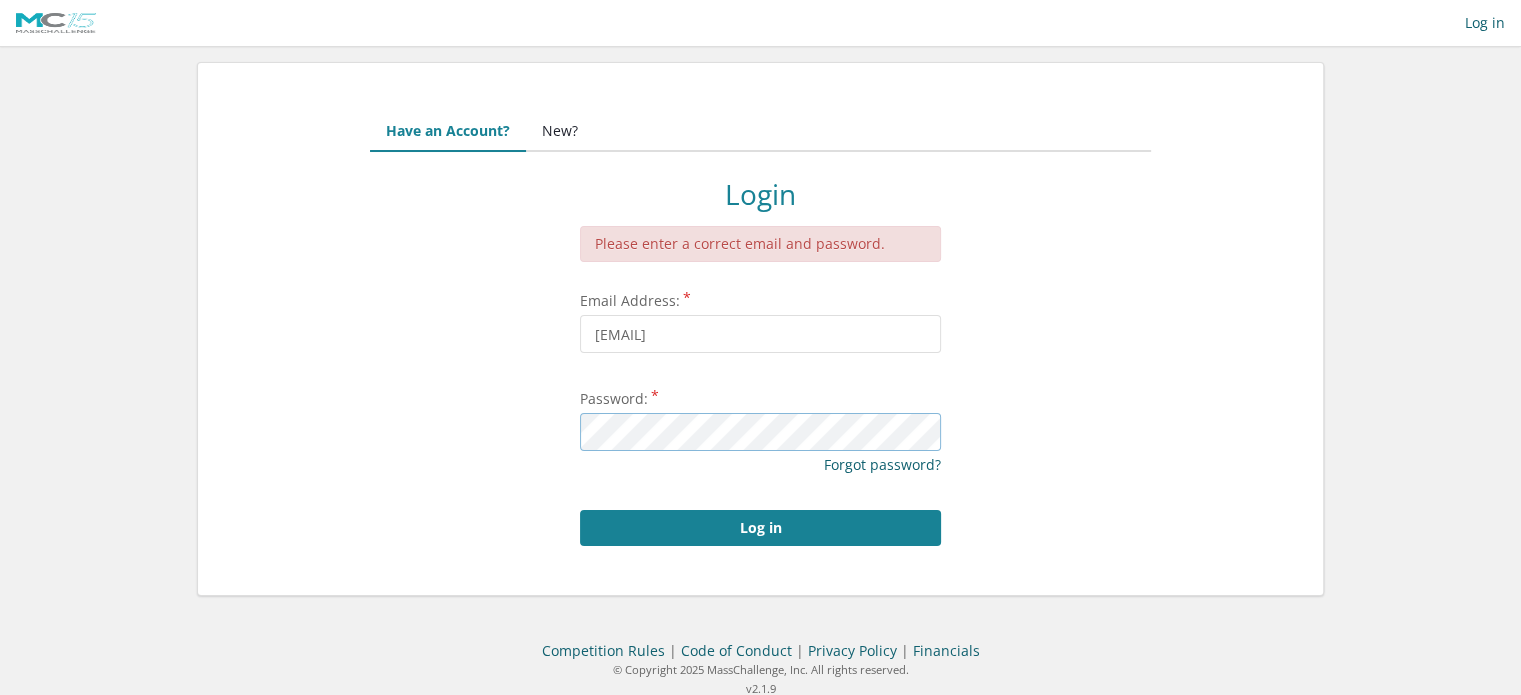 click on "Log in" at bounding box center (760, 528) 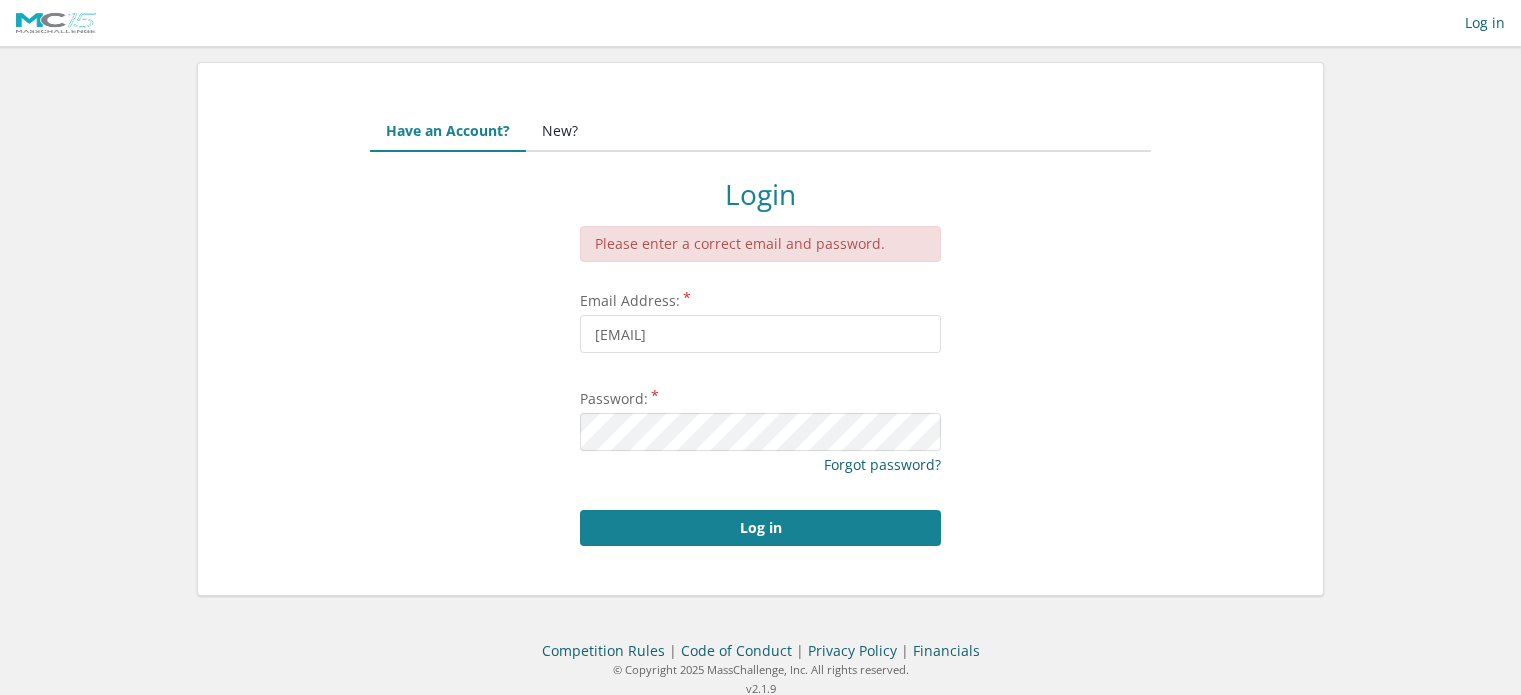 scroll, scrollTop: 0, scrollLeft: 0, axis: both 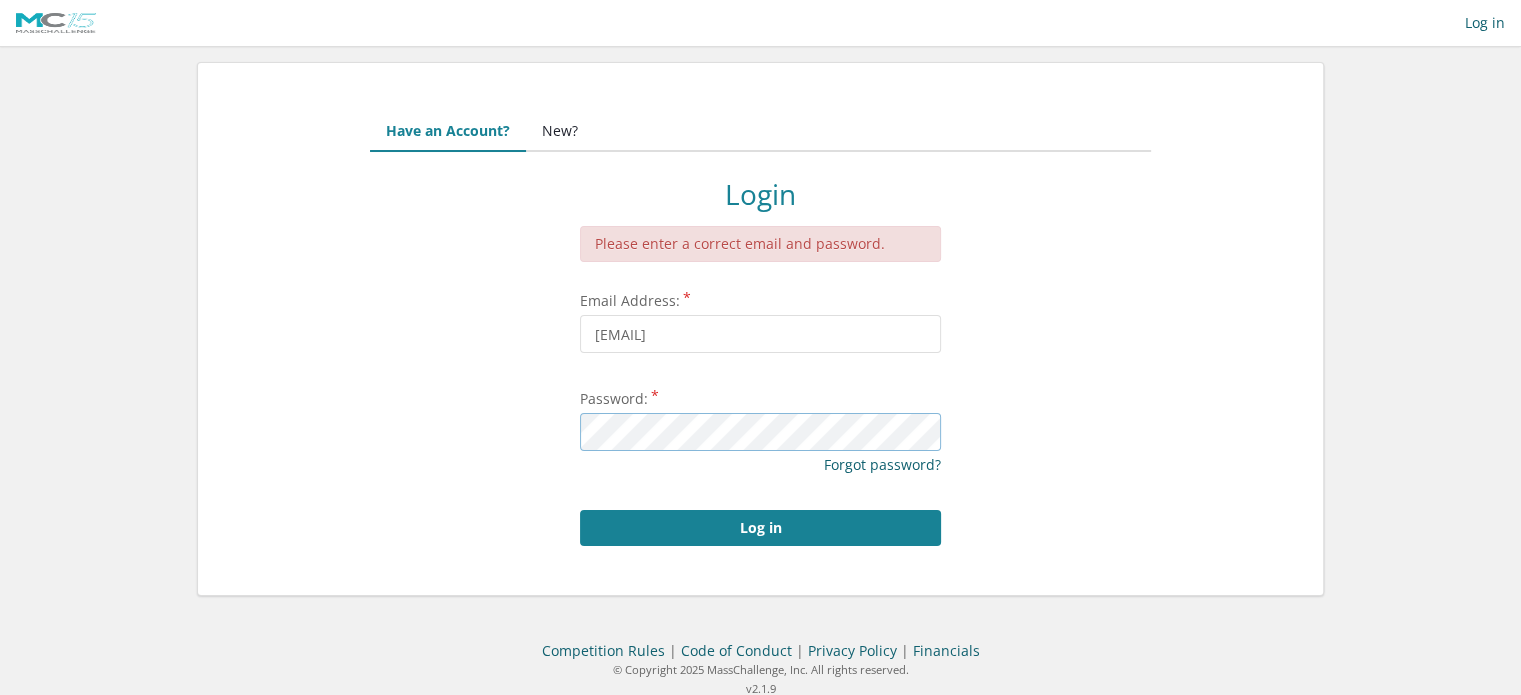 click on "Log in" at bounding box center [760, 528] 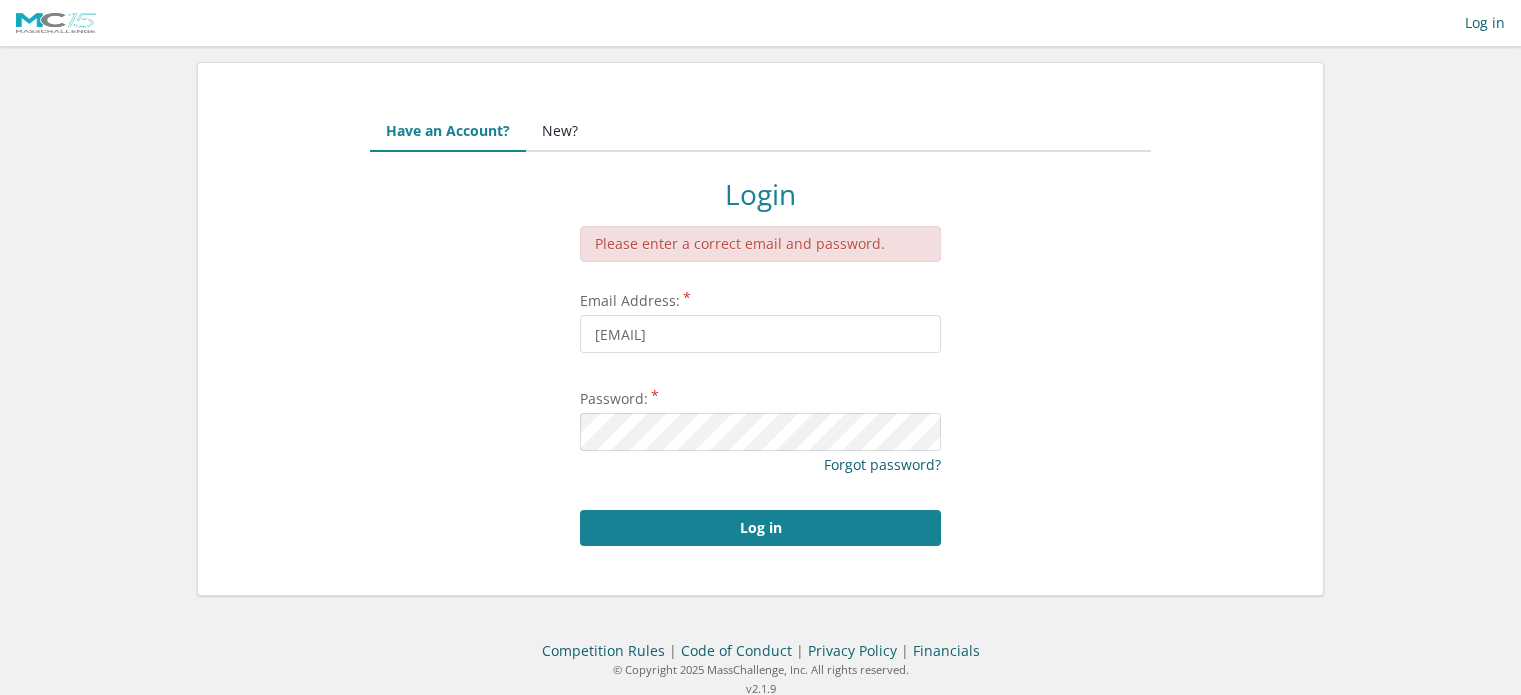 scroll, scrollTop: 0, scrollLeft: 0, axis: both 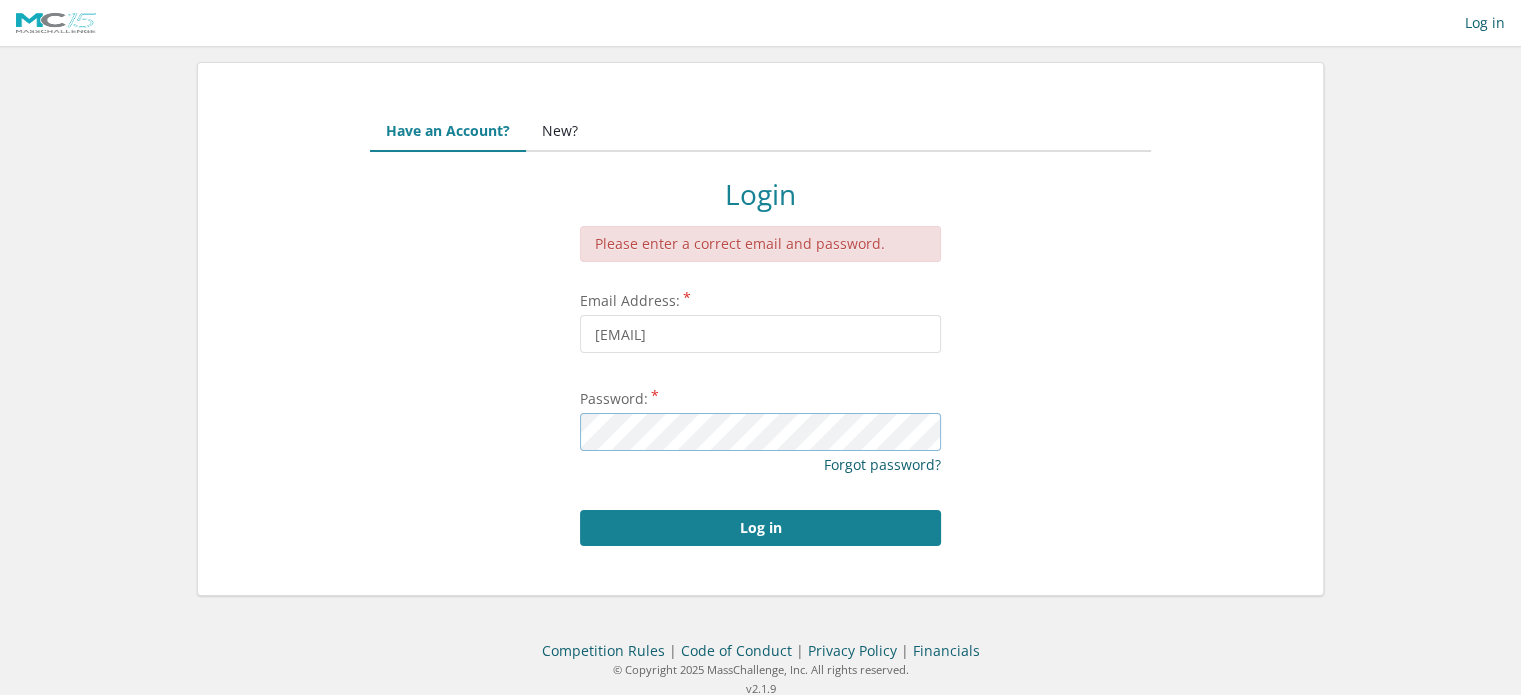 click on "Log in" at bounding box center (760, 528) 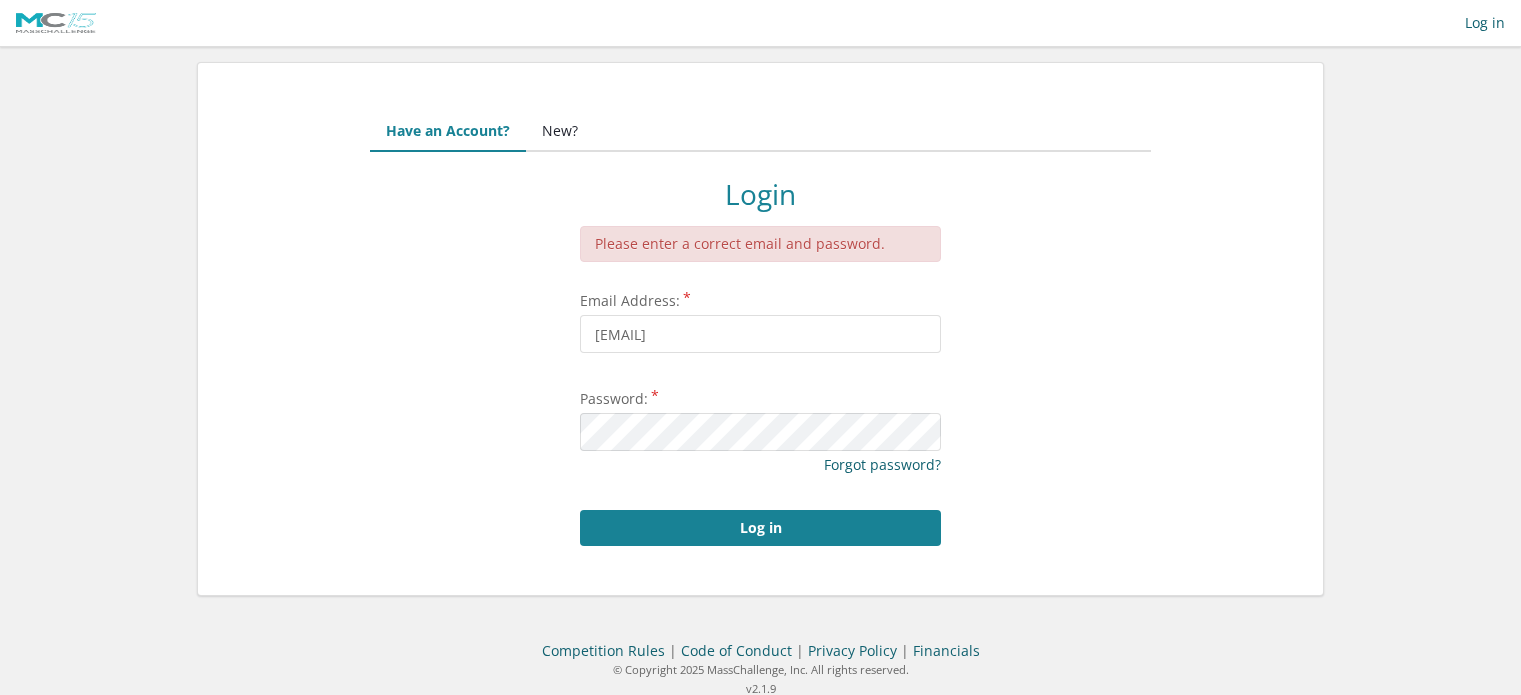 scroll, scrollTop: 0, scrollLeft: 0, axis: both 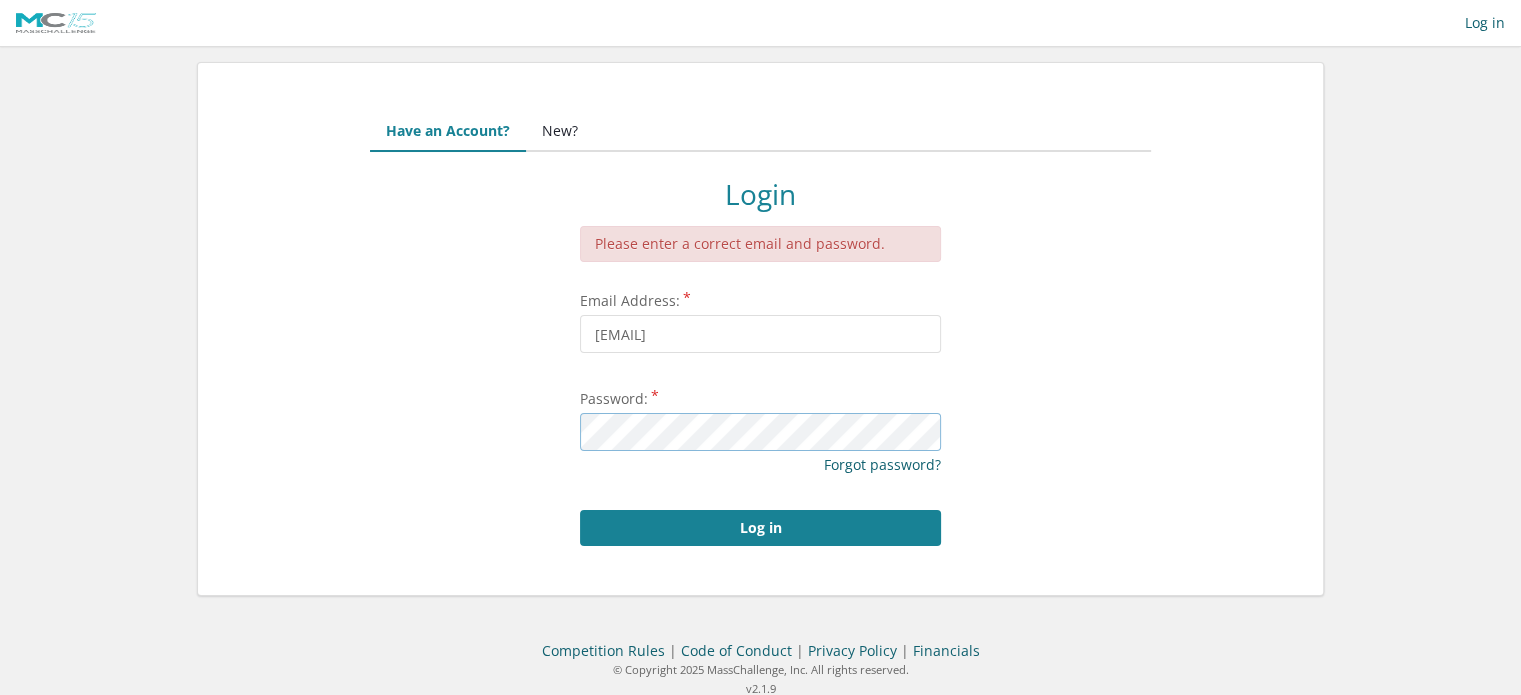 click on "Log in" at bounding box center (760, 528) 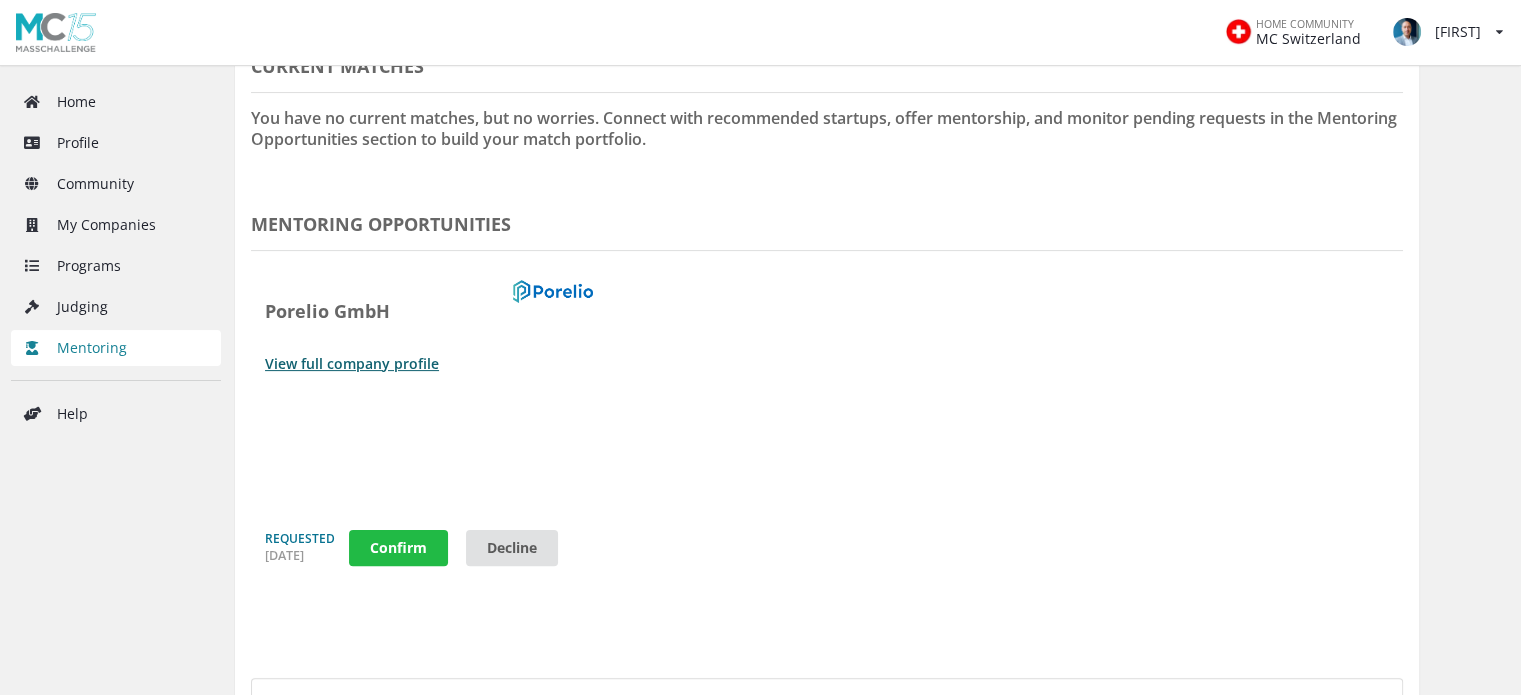 scroll, scrollTop: 400, scrollLeft: 0, axis: vertical 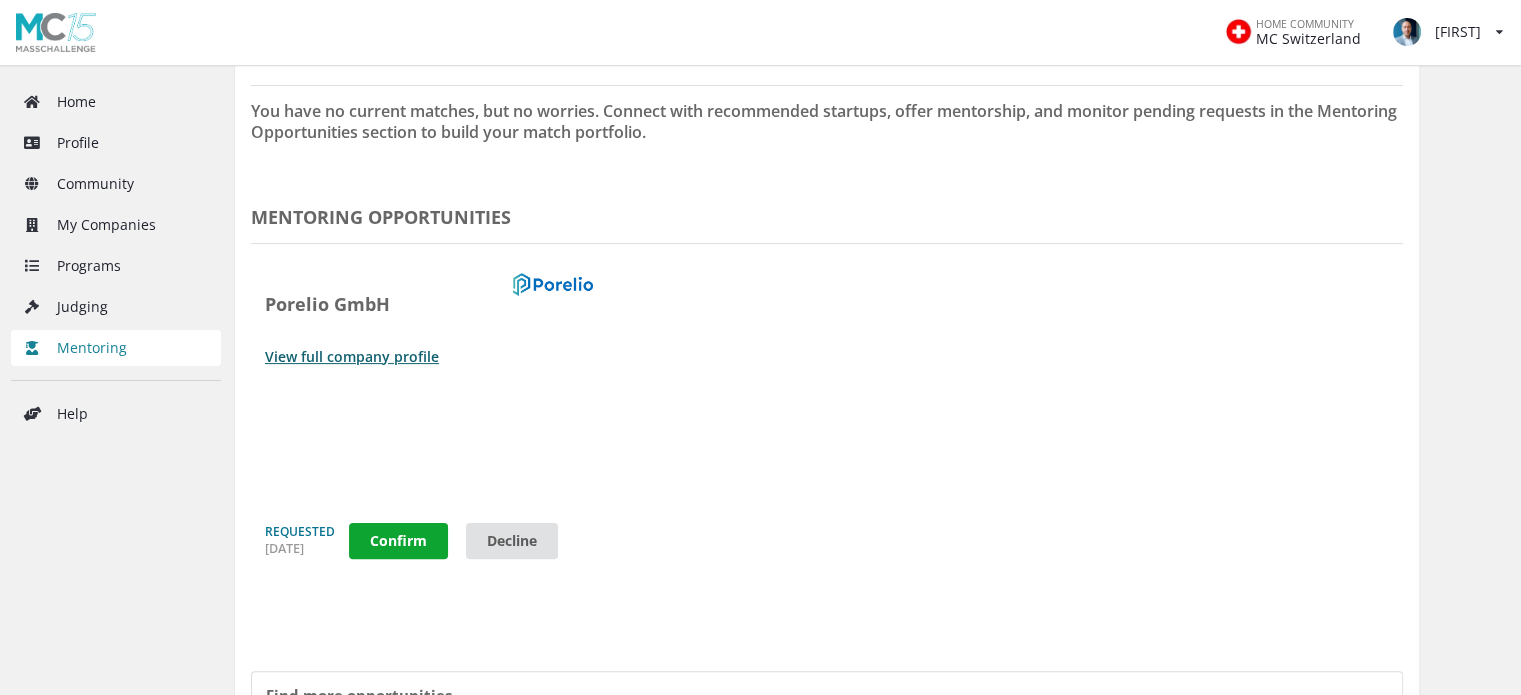 click on "Confirm" at bounding box center (398, 541) 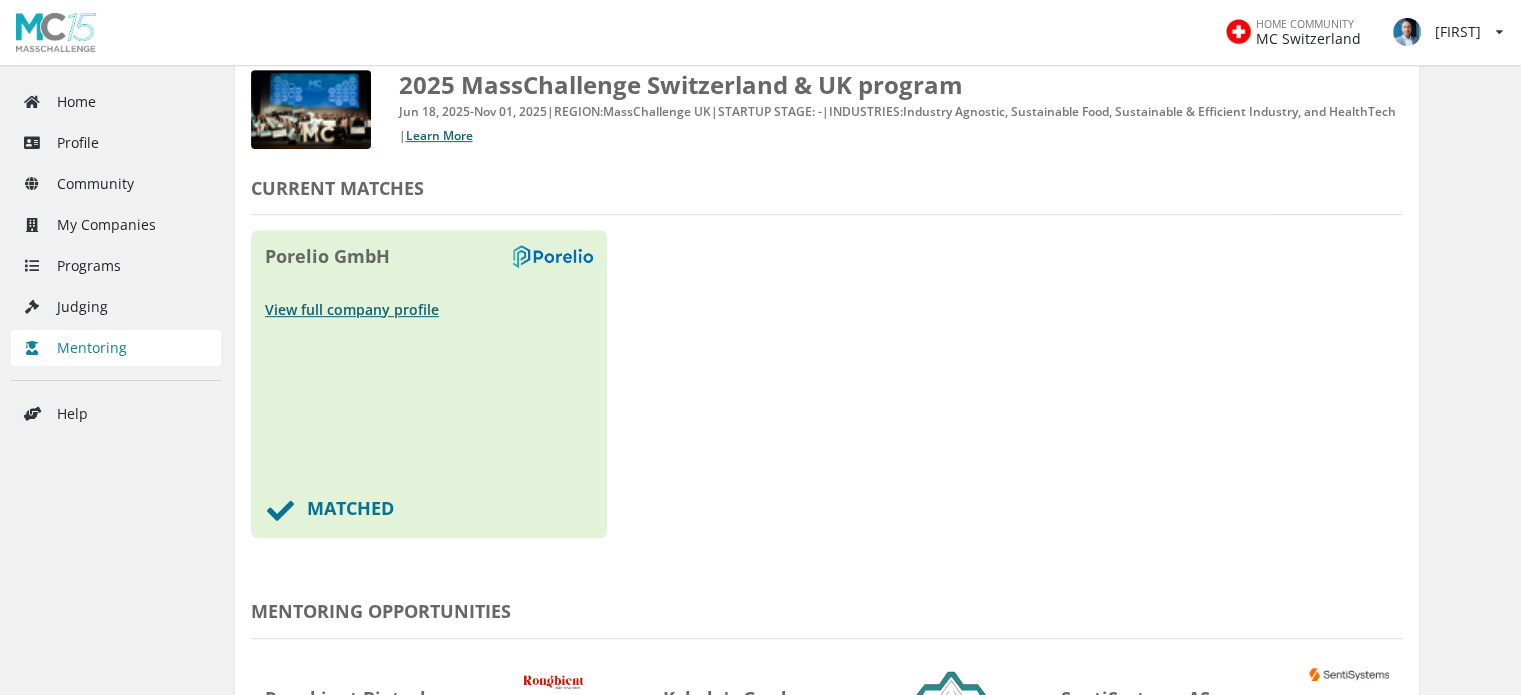 scroll, scrollTop: 900, scrollLeft: 0, axis: vertical 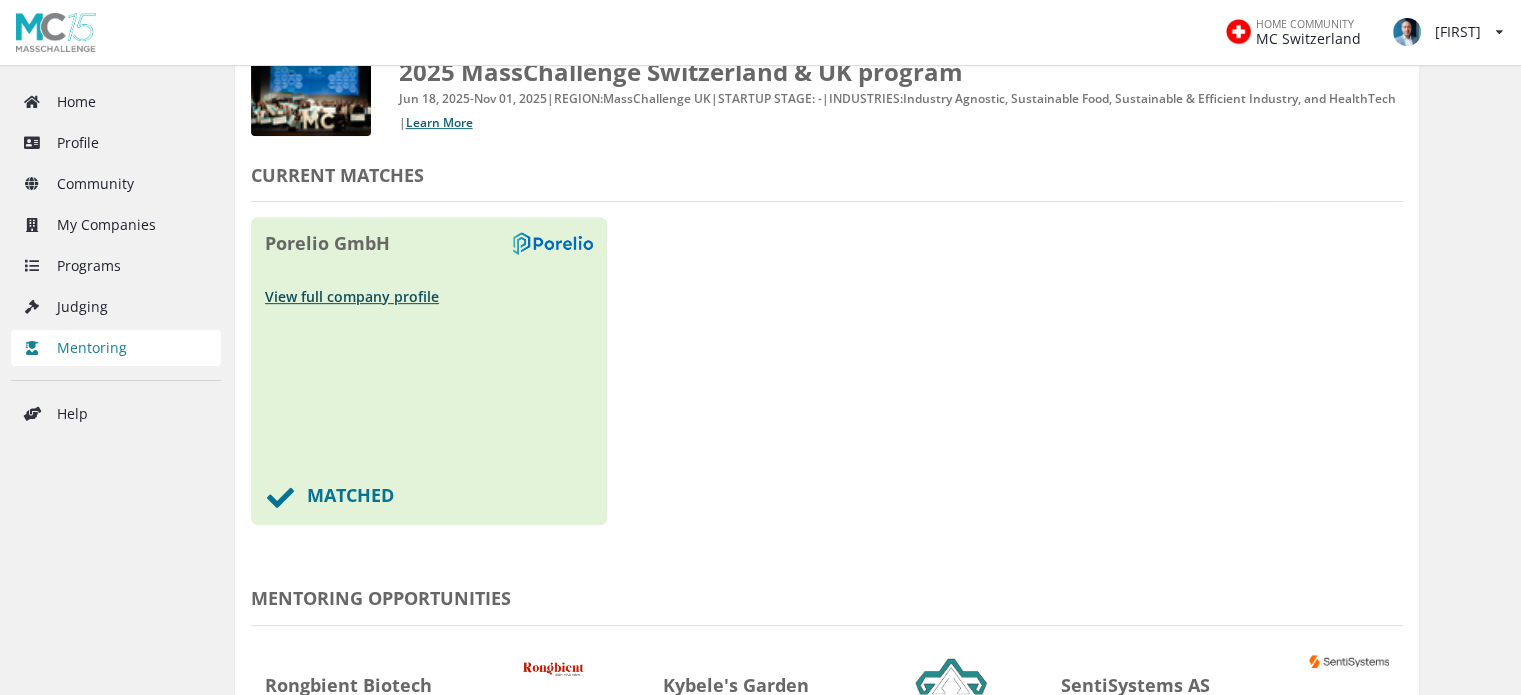 click on "View full company profile" at bounding box center [352, 296] 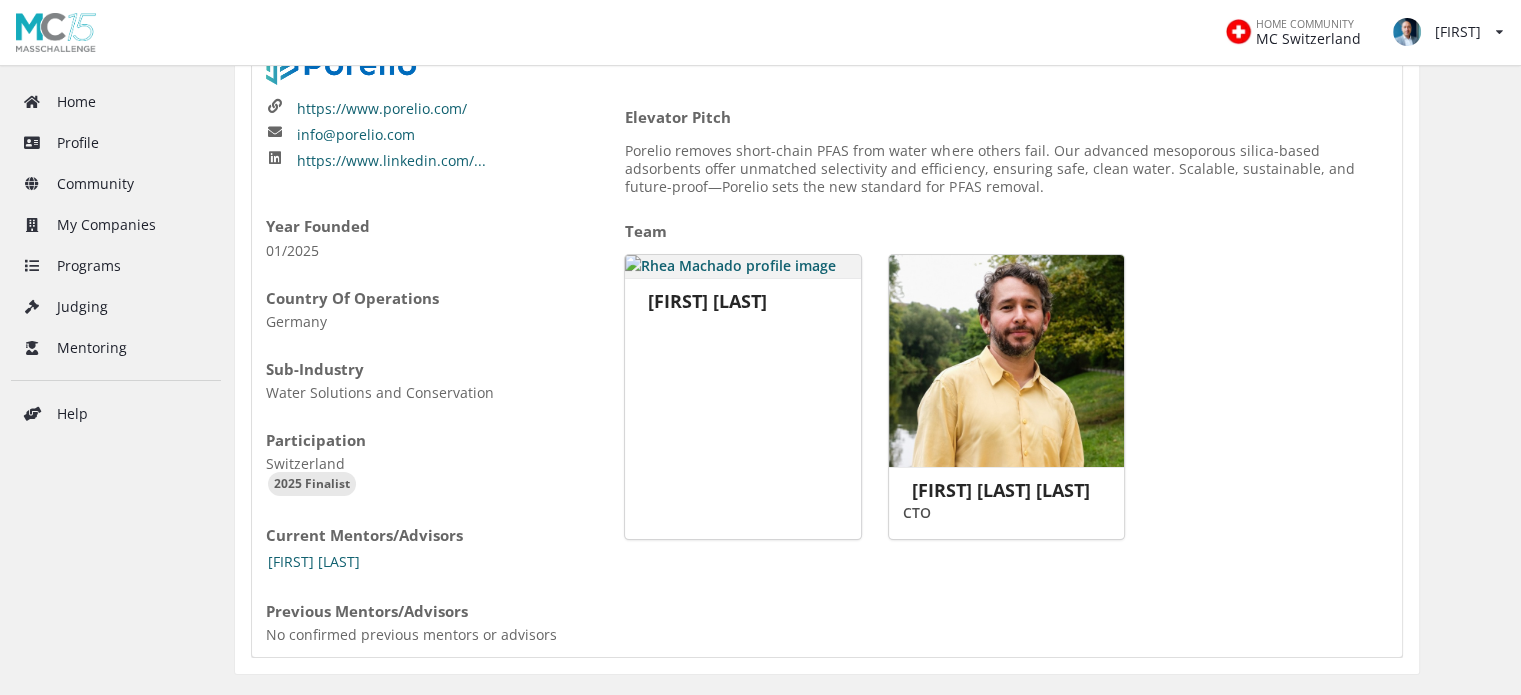 scroll, scrollTop: 200, scrollLeft: 0, axis: vertical 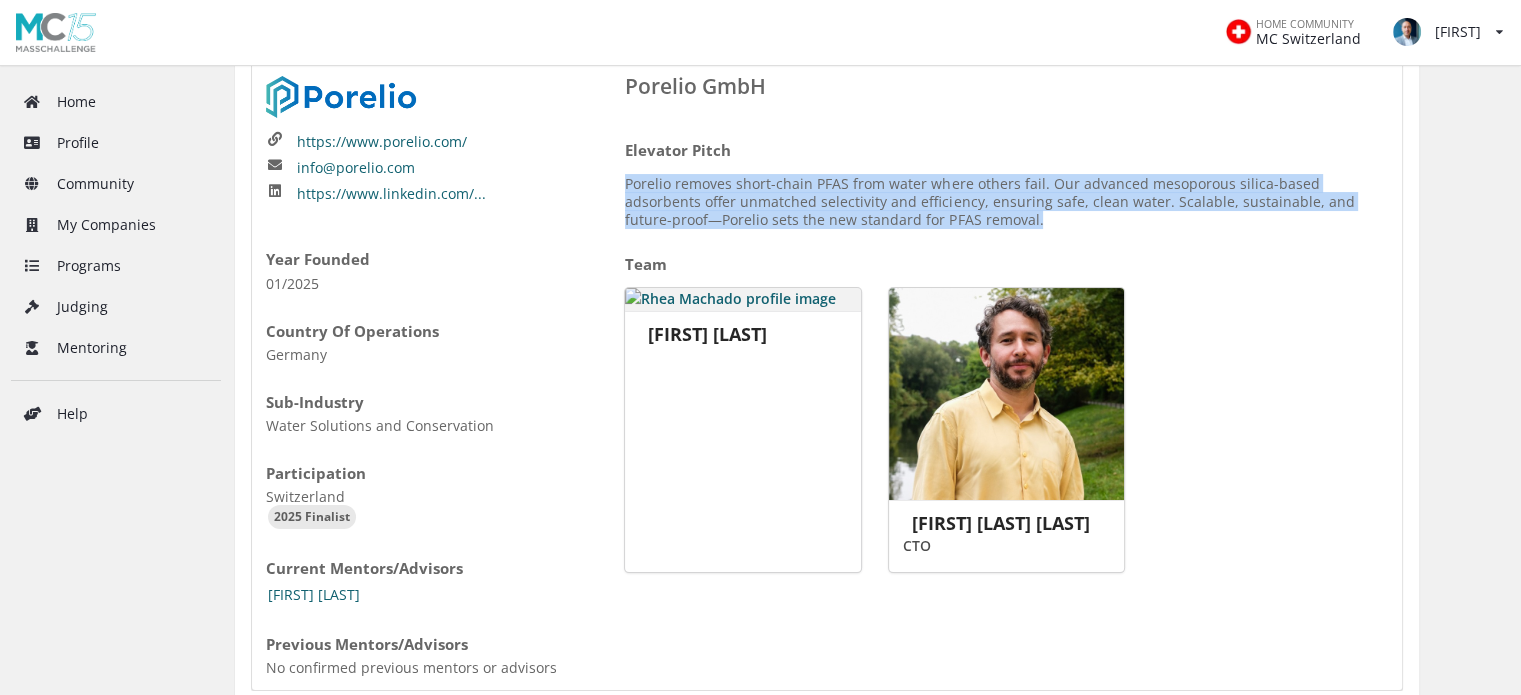 drag, startPoint x: 624, startPoint y: 179, endPoint x: 966, endPoint y: 216, distance: 343.99564 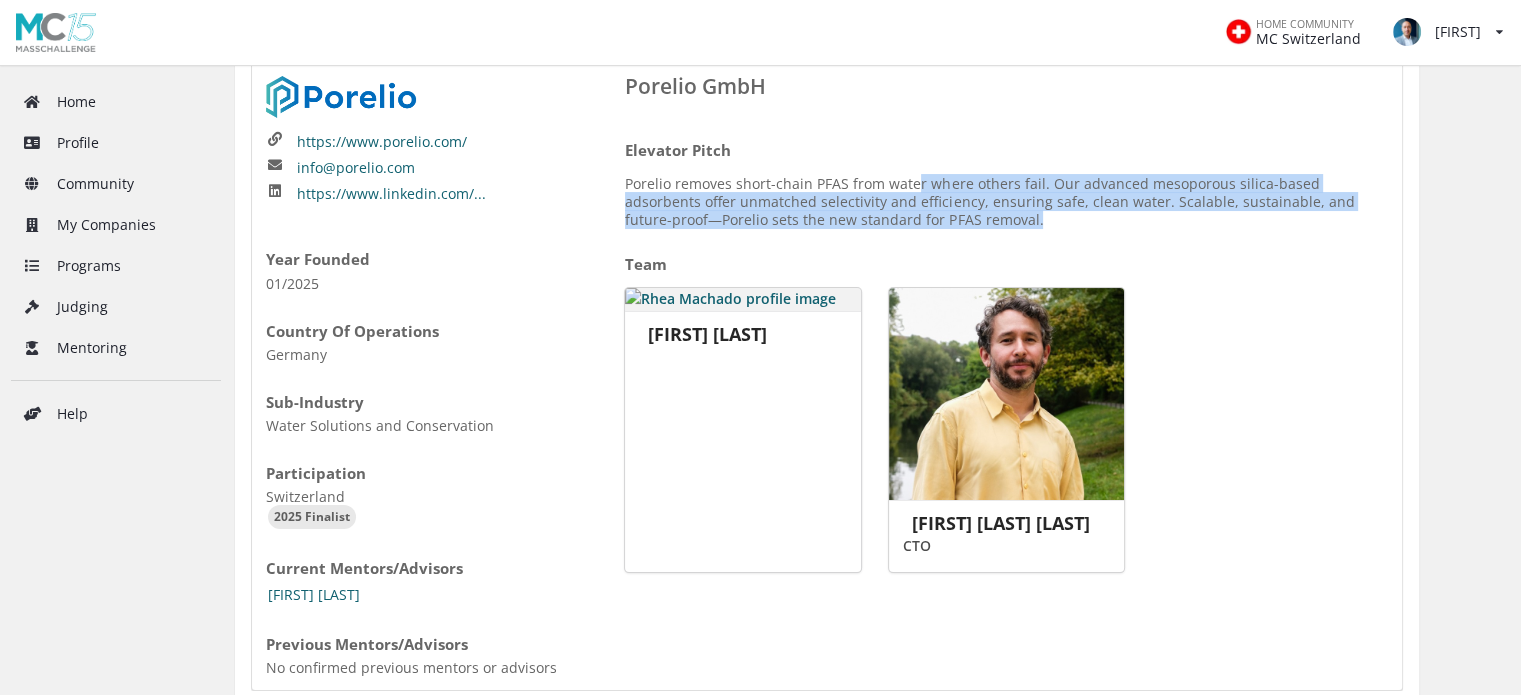 drag, startPoint x: 916, startPoint y: 171, endPoint x: 1159, endPoint y: 223, distance: 248.50151 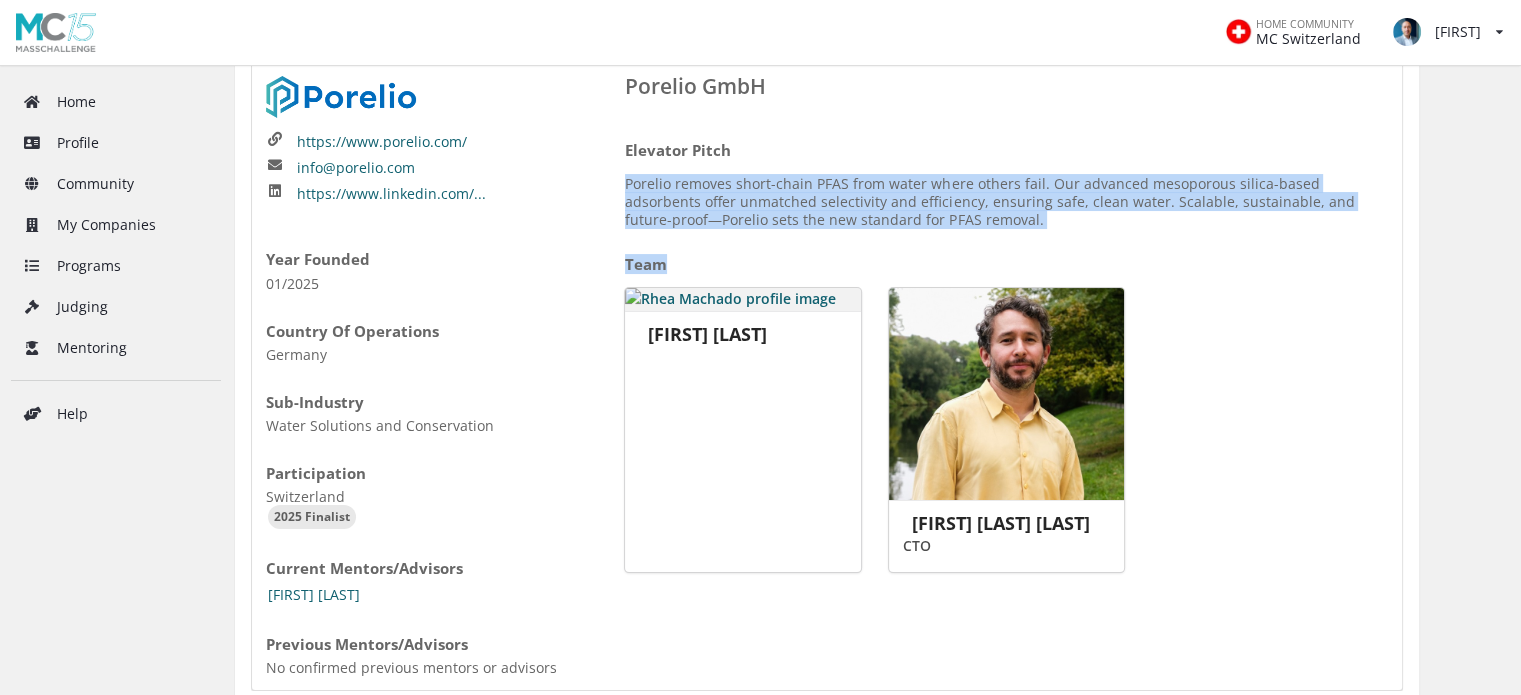 drag, startPoint x: 700, startPoint y: 187, endPoint x: 1001, endPoint y: 234, distance: 304.64734 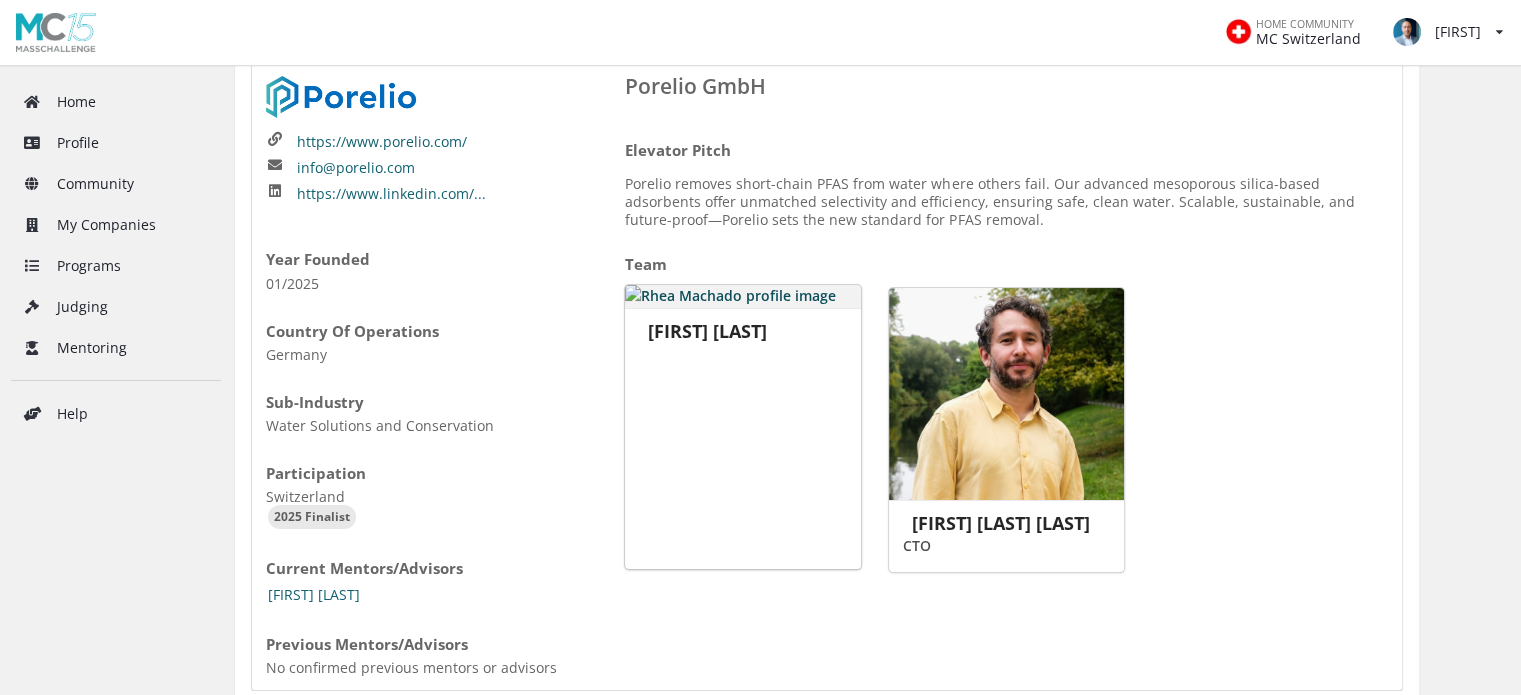 click on "[FIRST]   [LAST]" at bounding box center (743, 331) 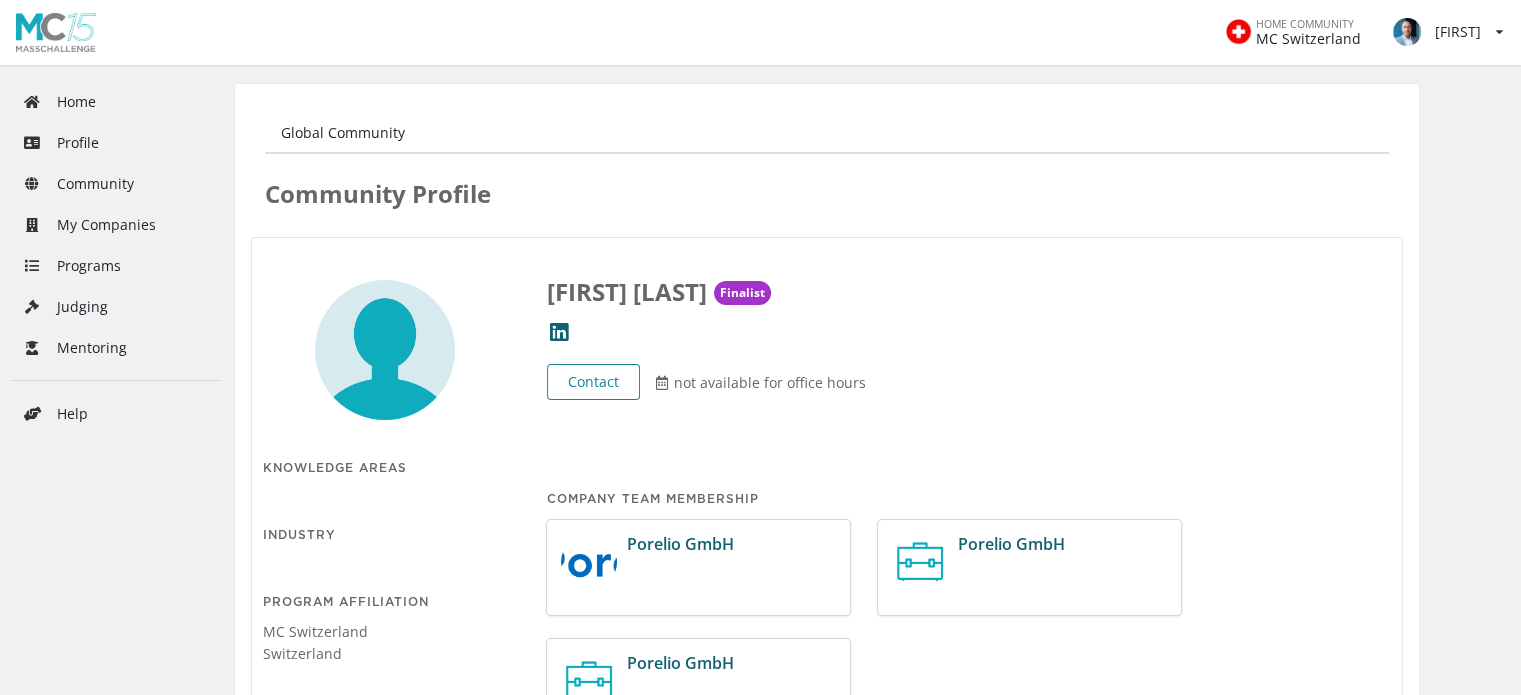 scroll, scrollTop: 100, scrollLeft: 0, axis: vertical 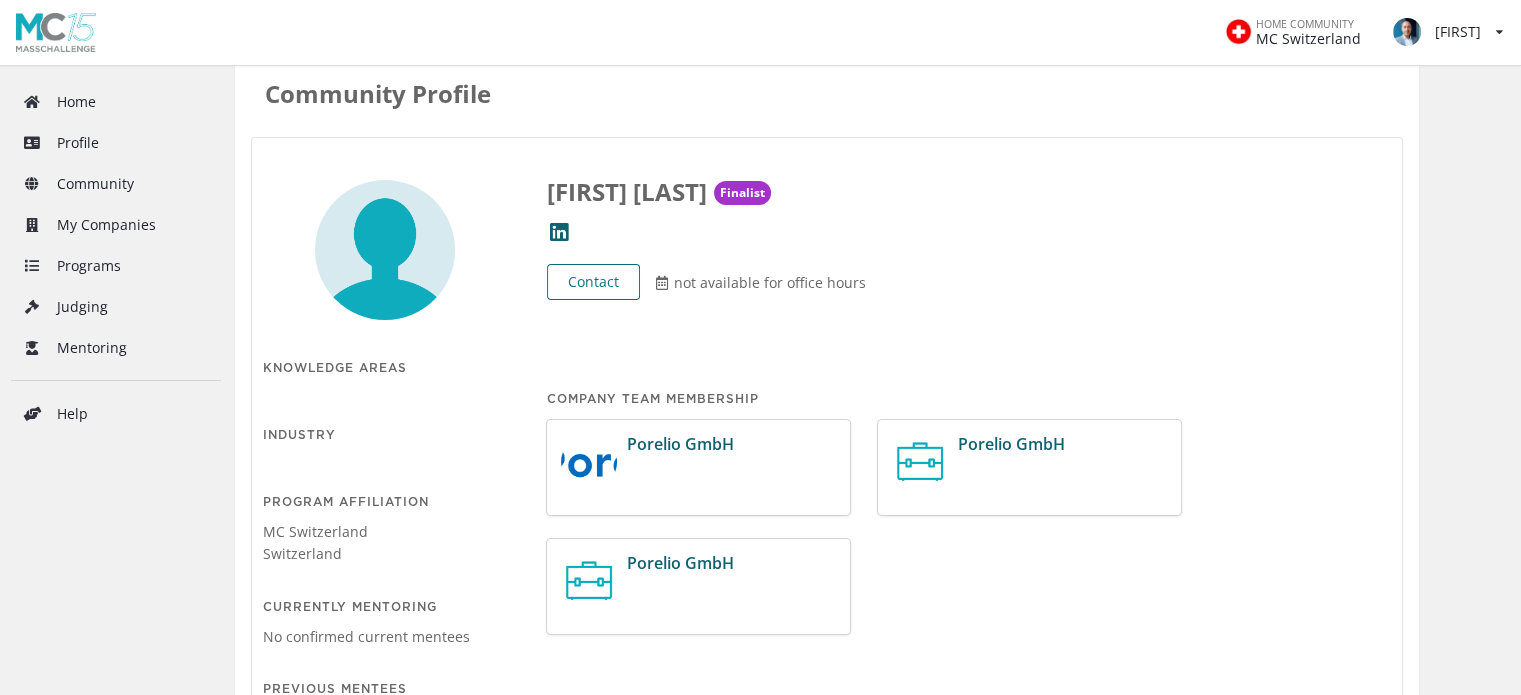 click on "Contact" at bounding box center [593, 282] 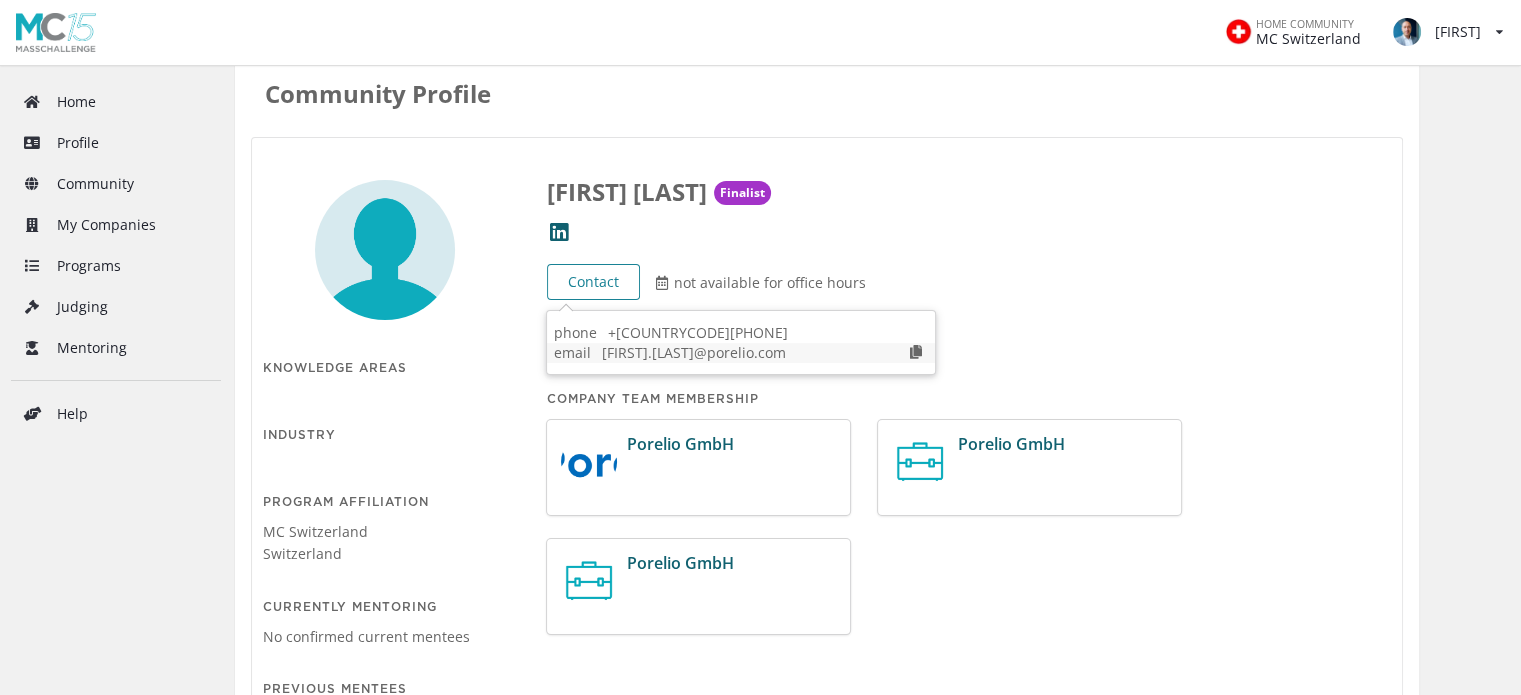 click at bounding box center [916, 352] 